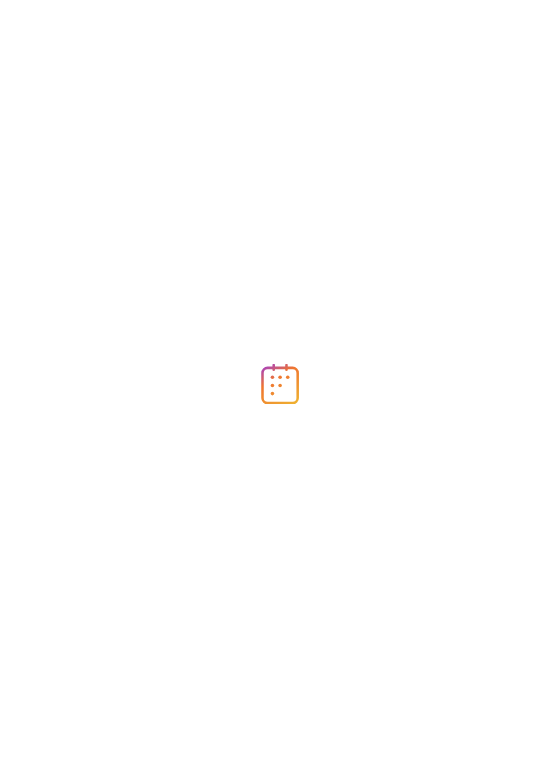scroll, scrollTop: 0, scrollLeft: 0, axis: both 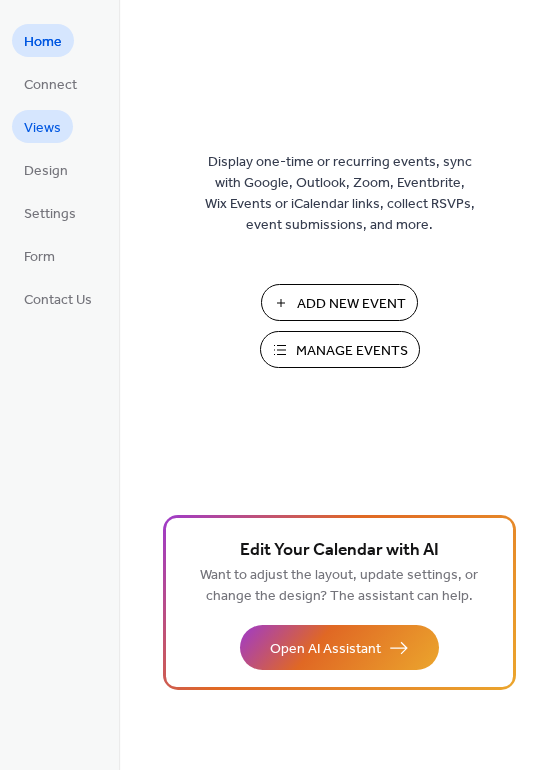 click on "Views" at bounding box center (42, 126) 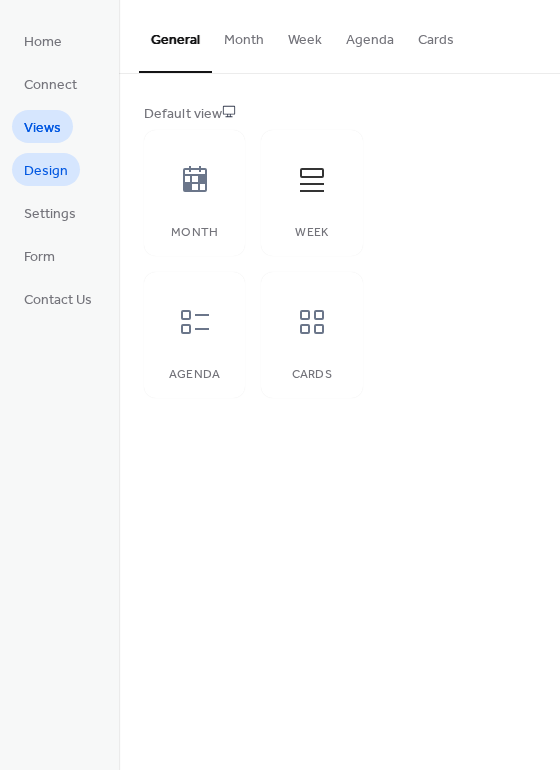 click on "Design" at bounding box center [46, 171] 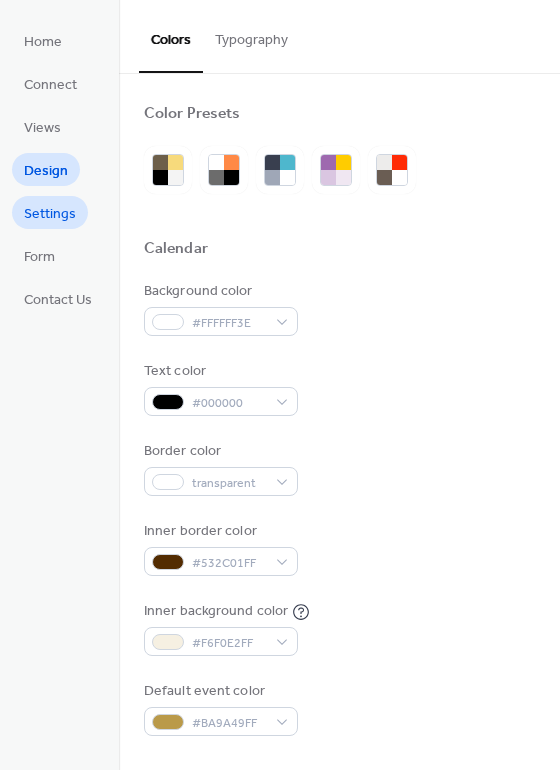 click on "Settings" at bounding box center (50, 214) 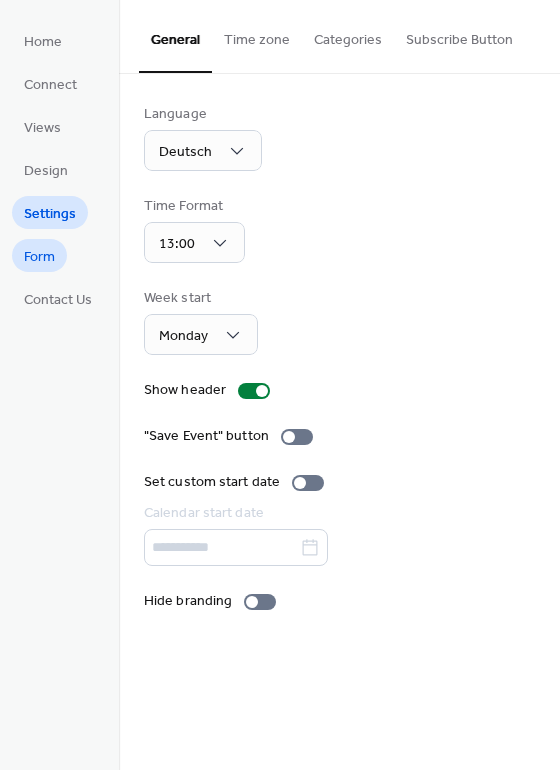 click on "Form" at bounding box center (39, 257) 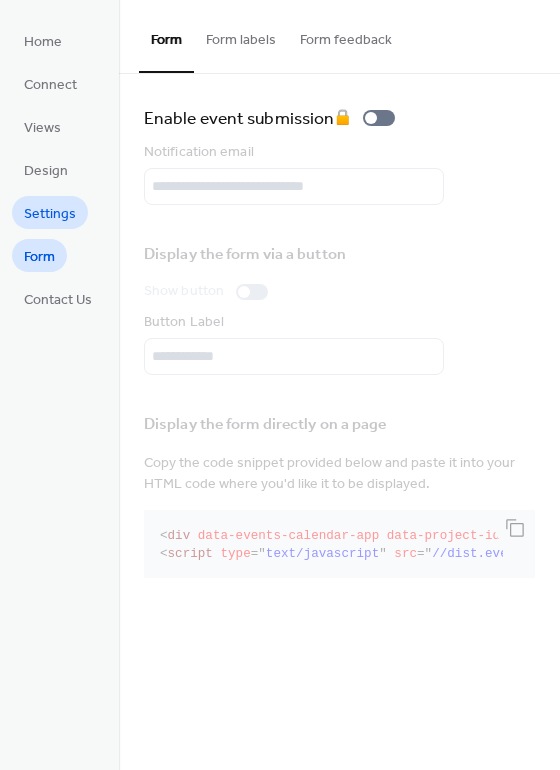 click on "Settings" at bounding box center [50, 214] 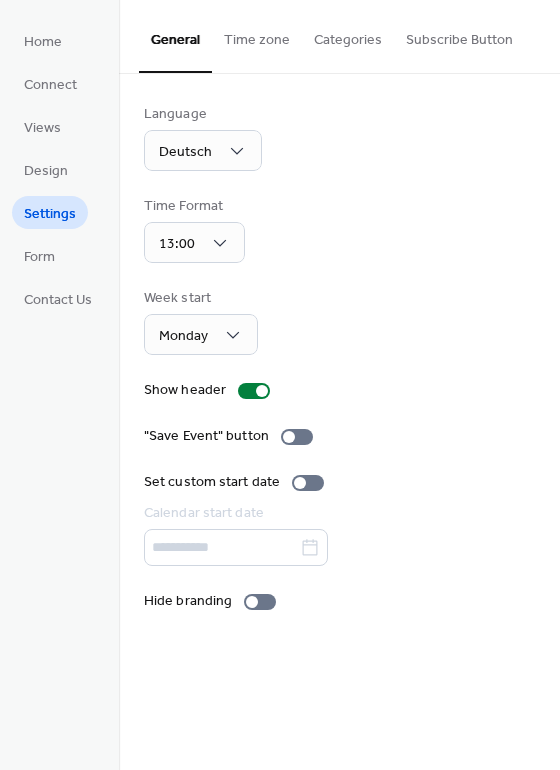 click on "Time zone" at bounding box center (257, 35) 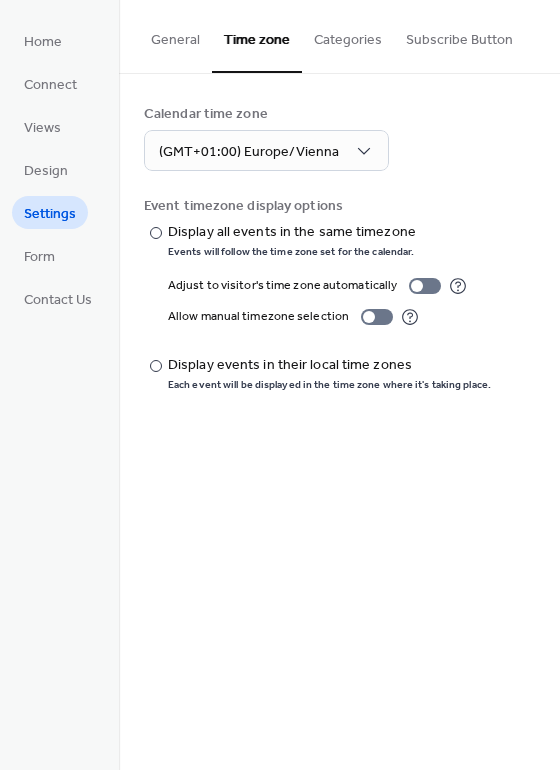 click on "Categories" at bounding box center [348, 35] 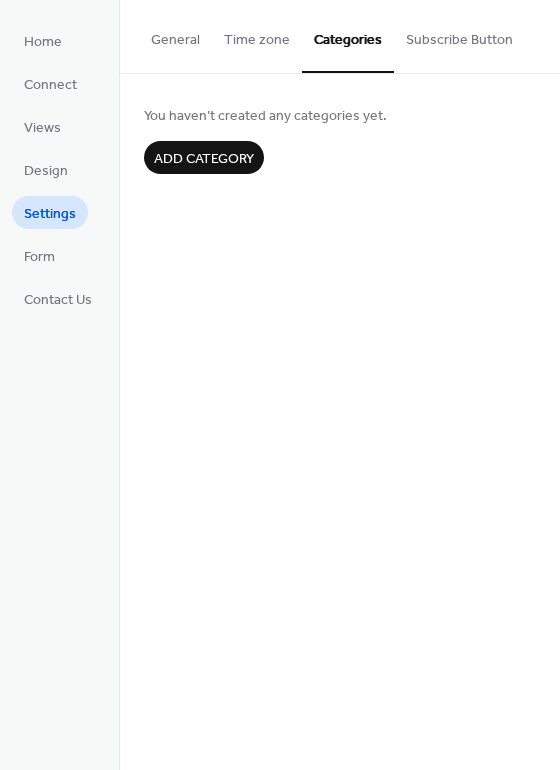 click on "Subscribe Button" at bounding box center (459, 35) 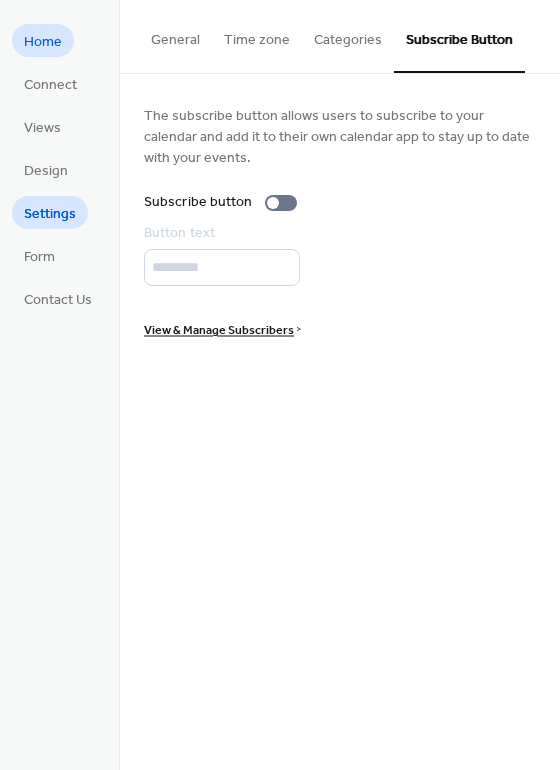 click on "Home" at bounding box center (43, 42) 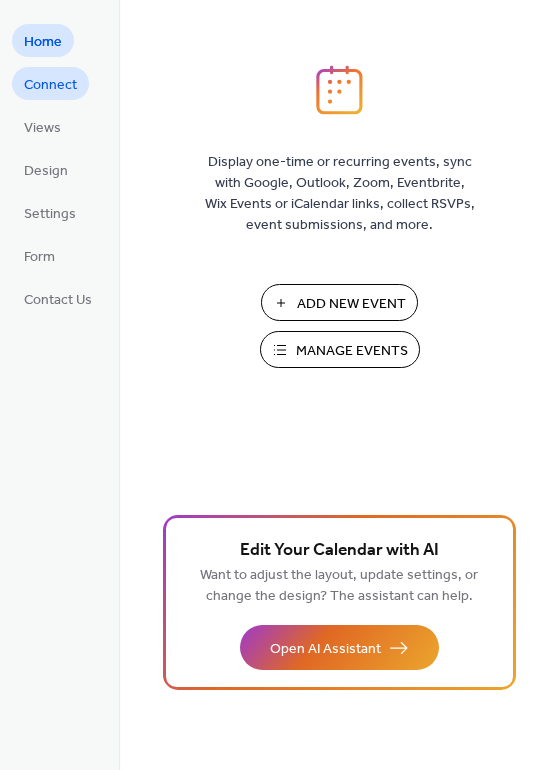 click on "Connect" at bounding box center [50, 85] 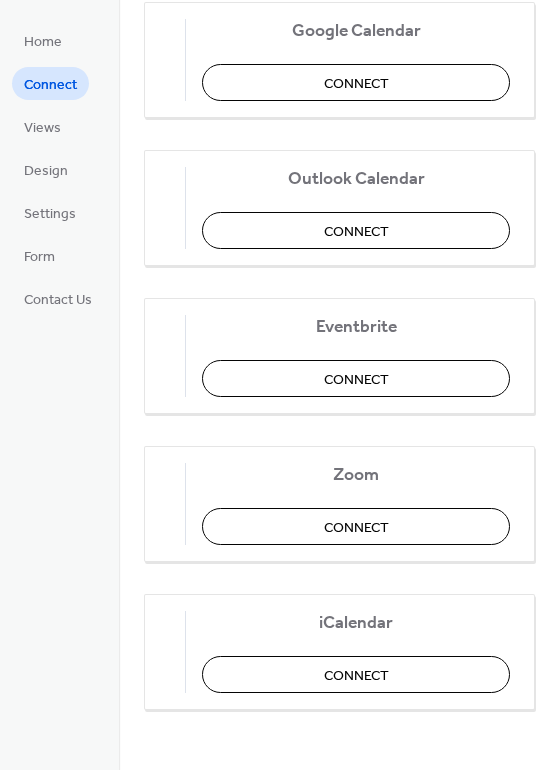 scroll, scrollTop: 324, scrollLeft: 0, axis: vertical 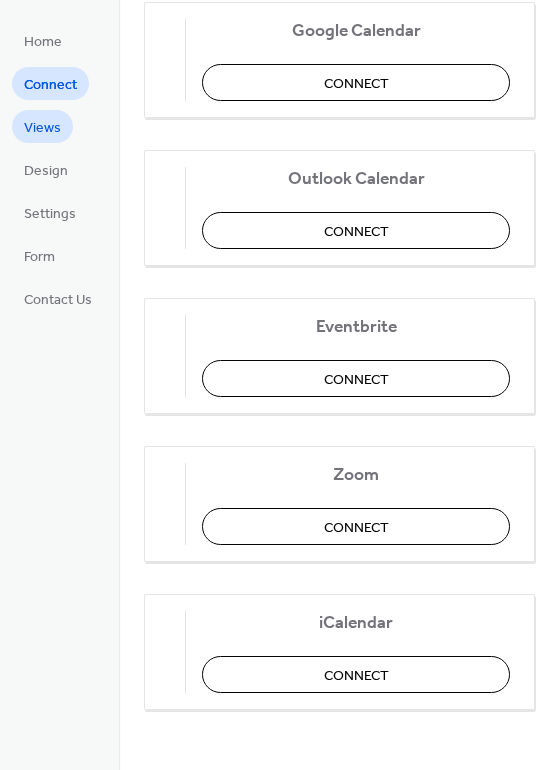 click on "Views" at bounding box center [42, 128] 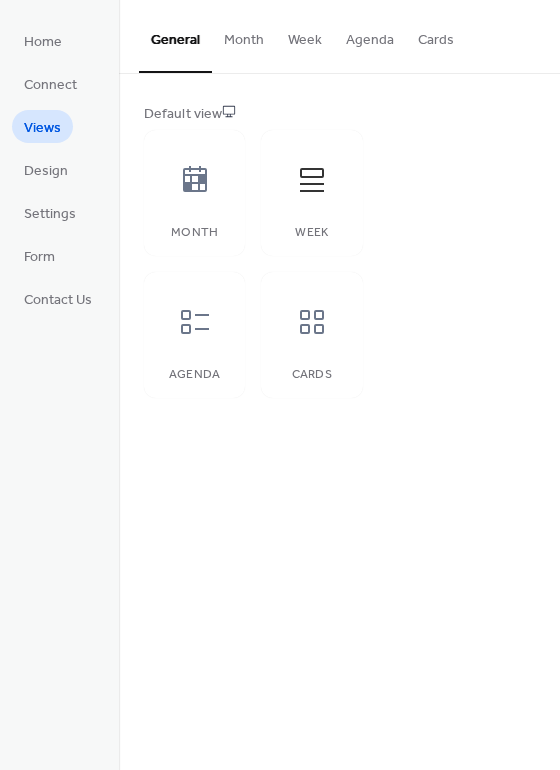 click on "Month" at bounding box center (244, 35) 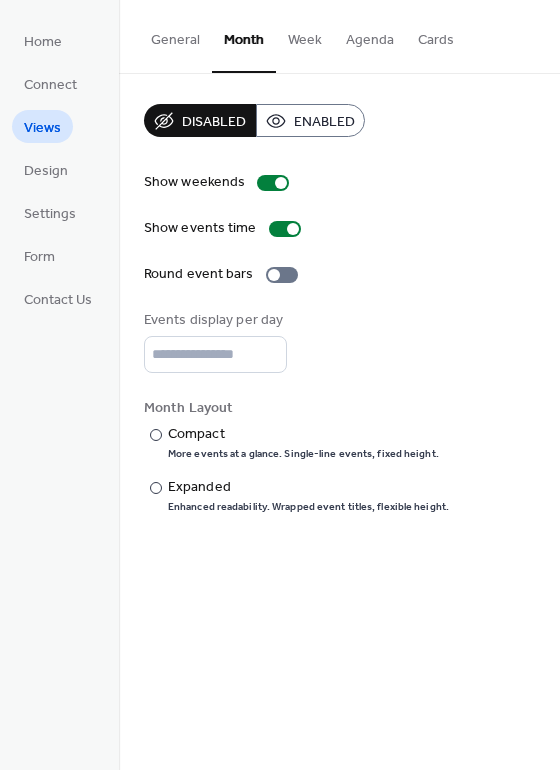 click on "Week" at bounding box center [305, 35] 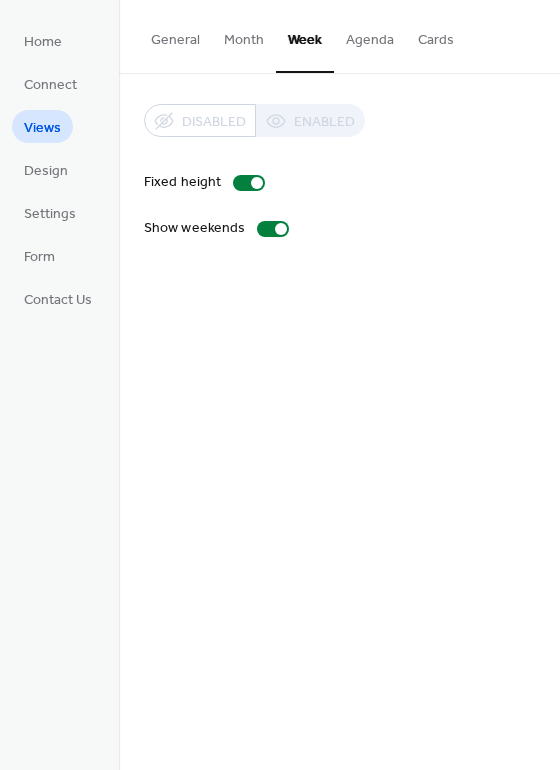 click on "Agenda" at bounding box center (370, 35) 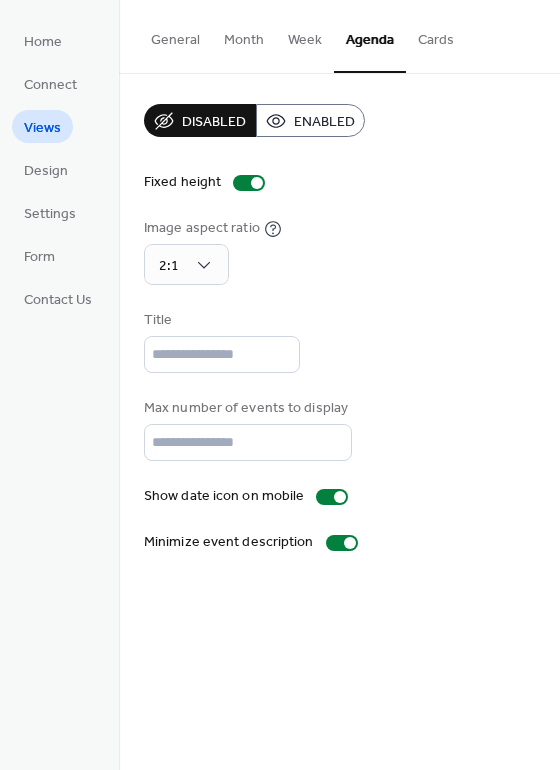 click on "Enabled" at bounding box center (324, 122) 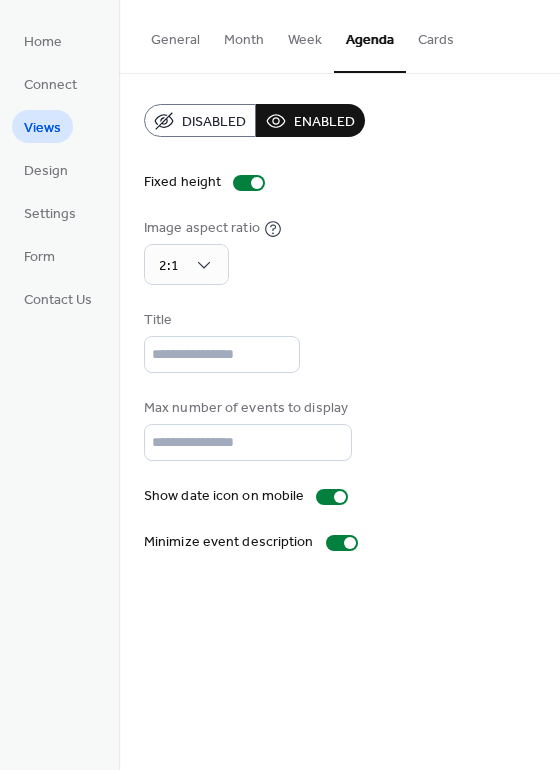 click on "Cards" at bounding box center [436, 35] 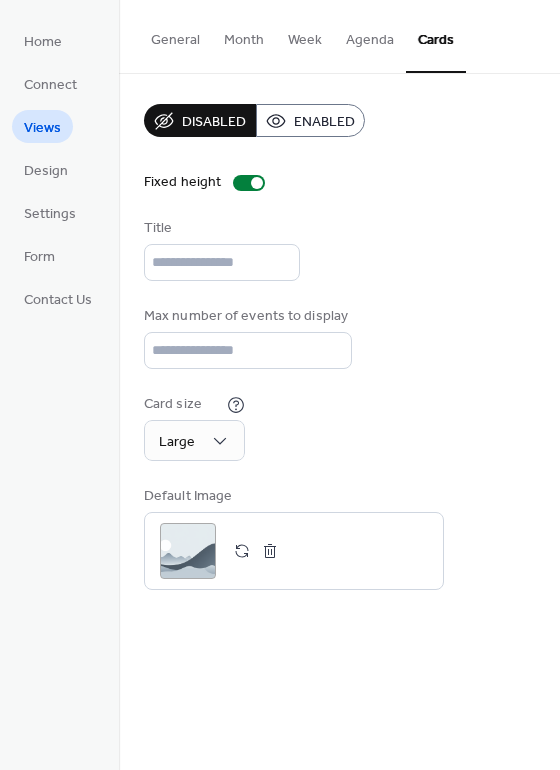 click on "Enabled" at bounding box center (324, 122) 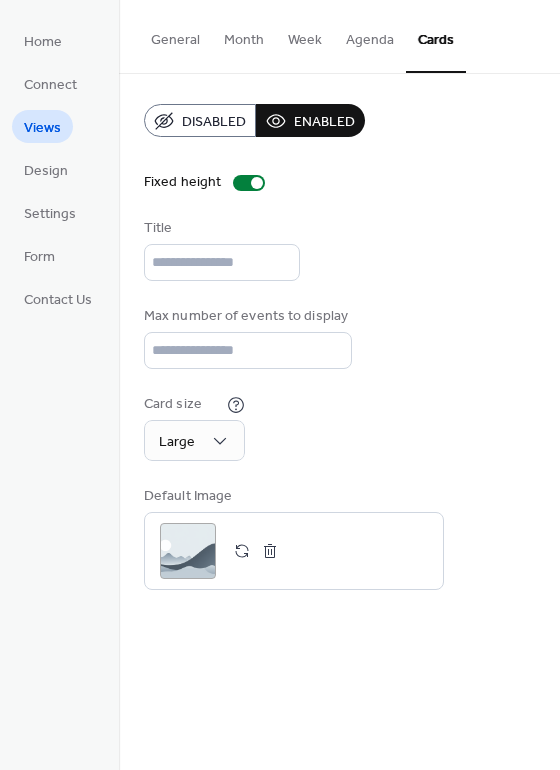 click on "General" at bounding box center (175, 35) 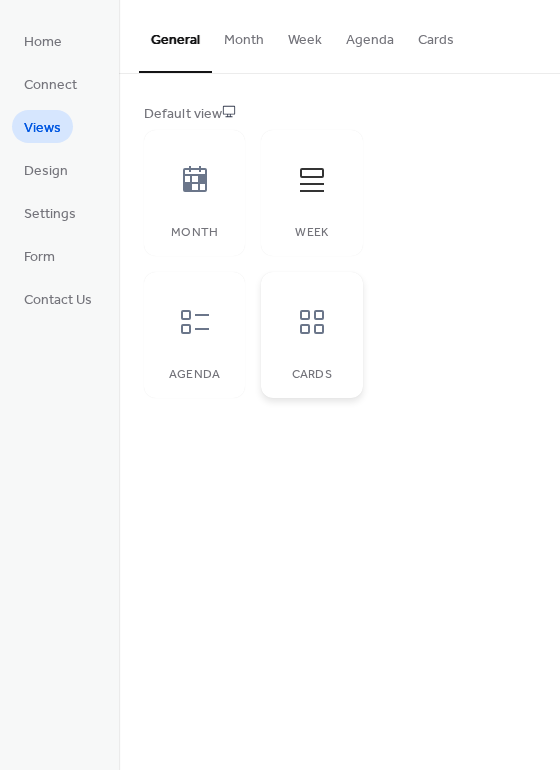 click 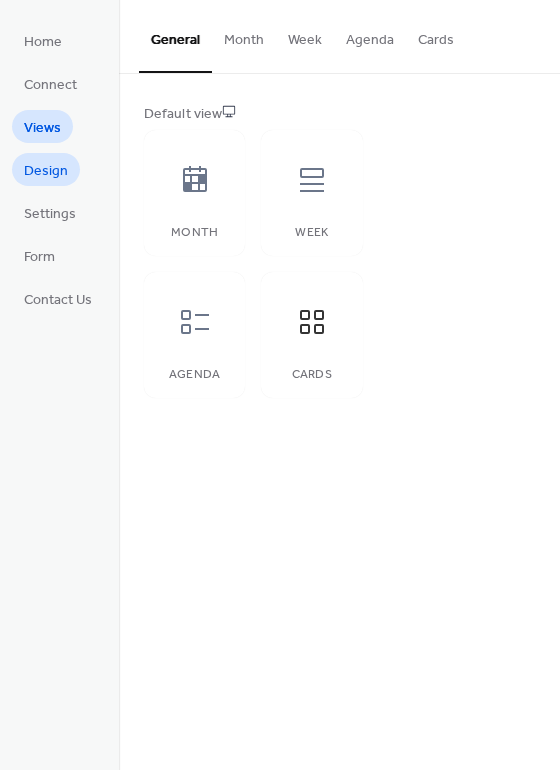 click on "Design" at bounding box center (46, 169) 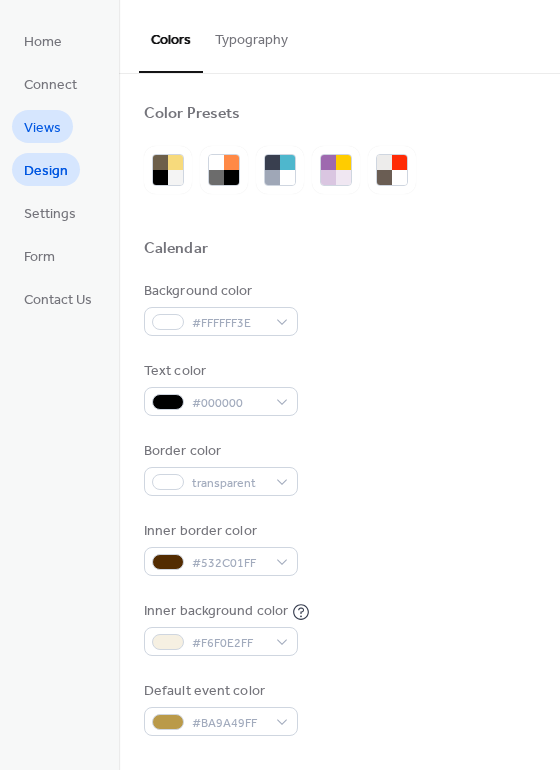 click on "Views" at bounding box center (42, 128) 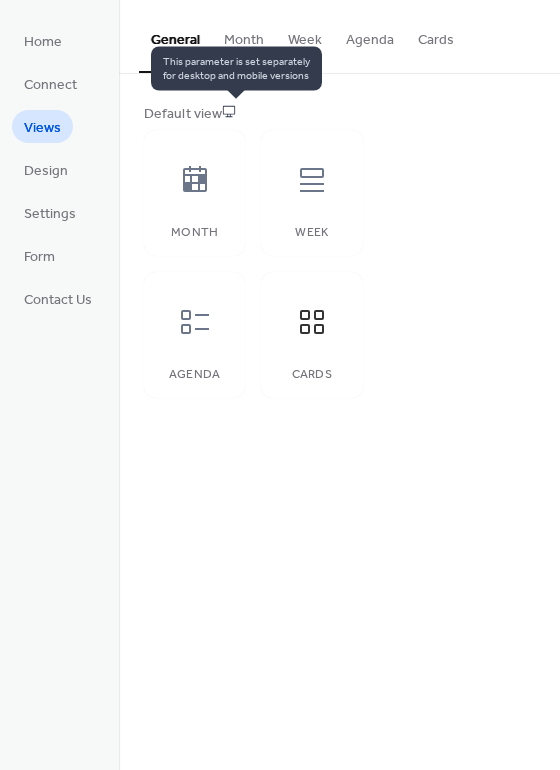 click 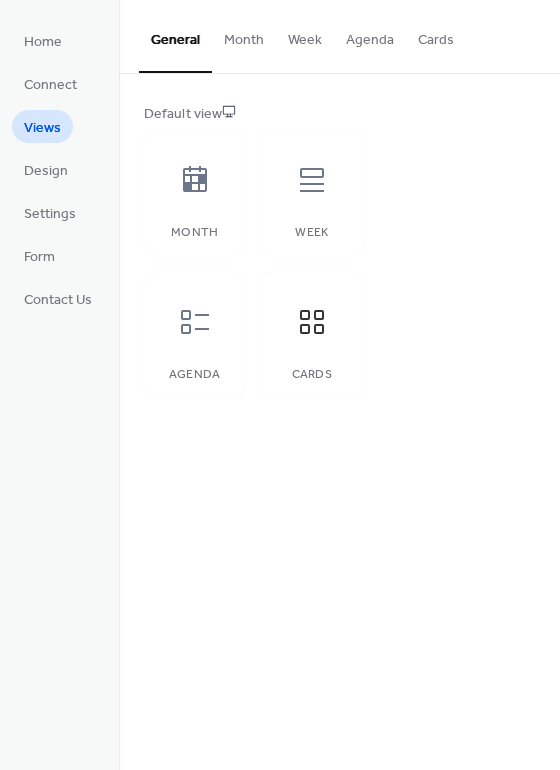 click on "Default view" at bounding box center [337, 114] 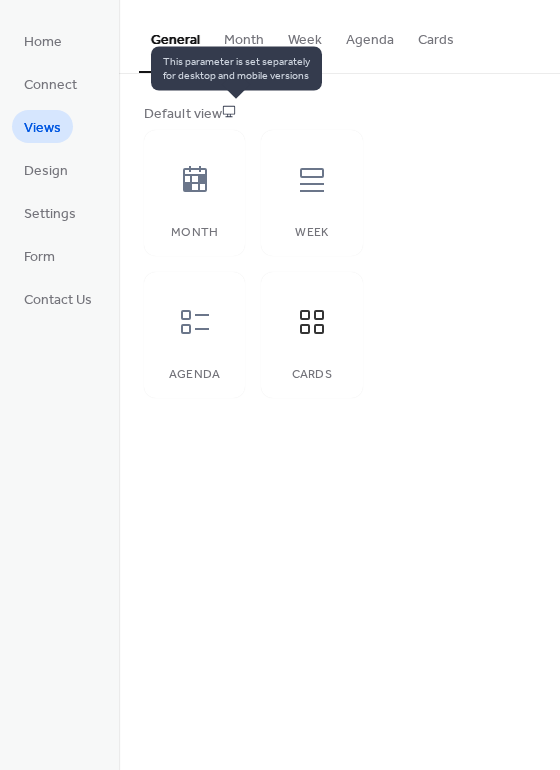 click 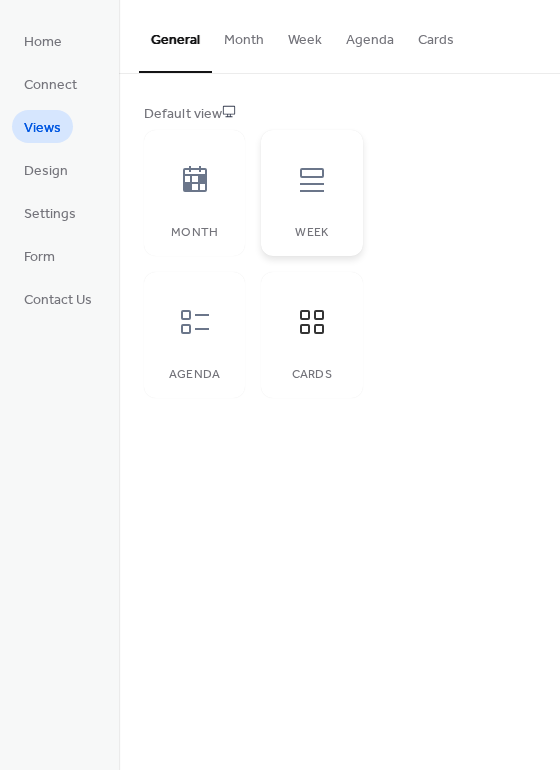 click 